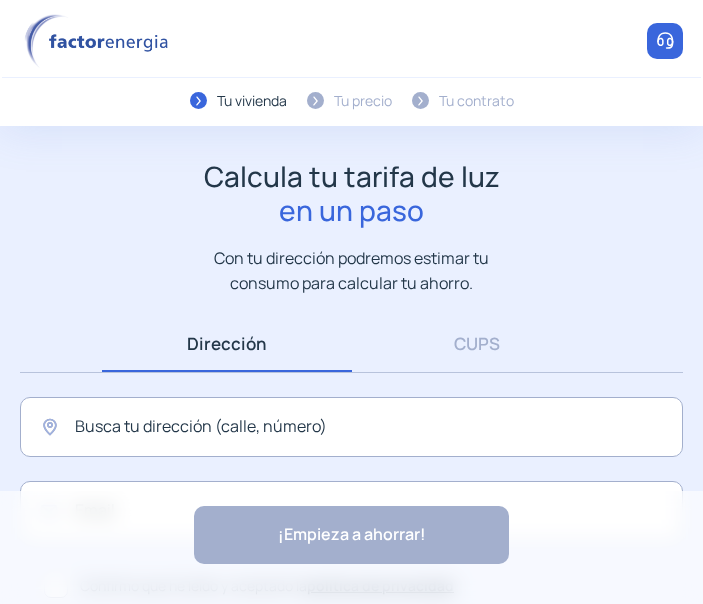 scroll, scrollTop: 0, scrollLeft: 0, axis: both 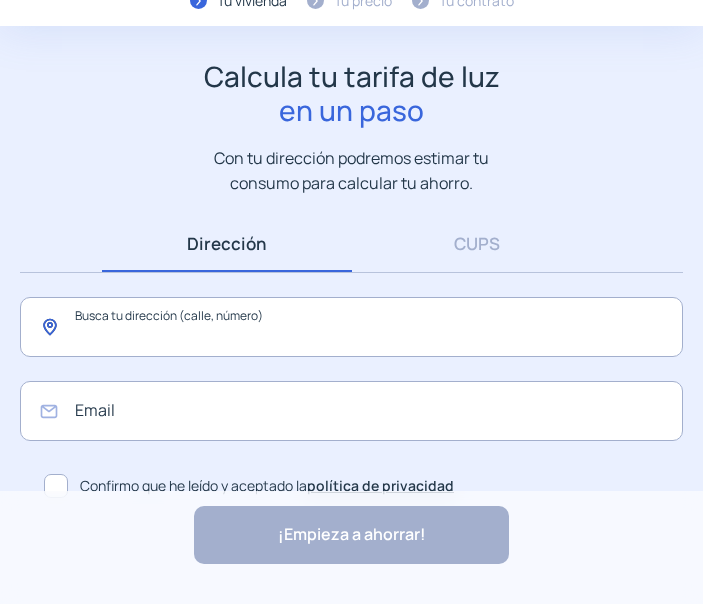 click 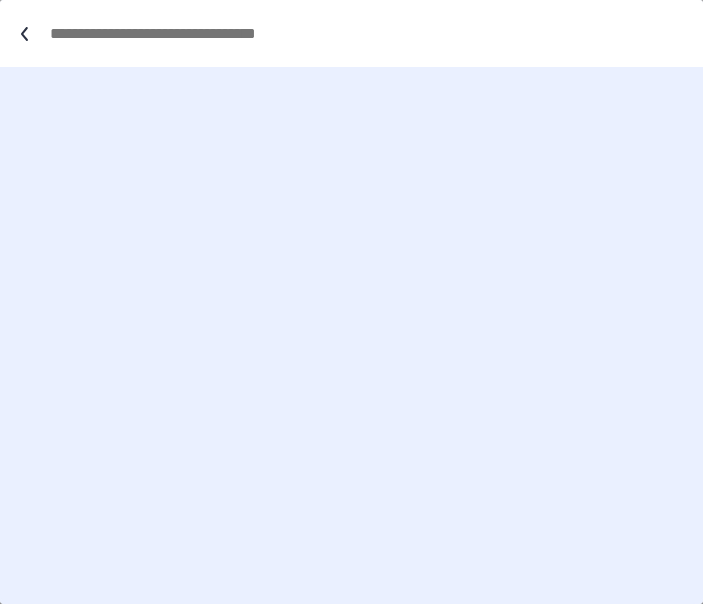 click at bounding box center (361, 33) 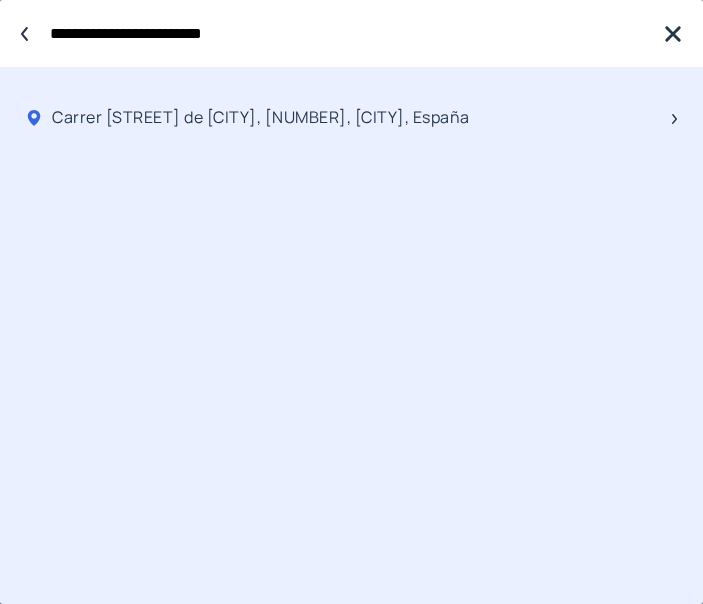type on "**********" 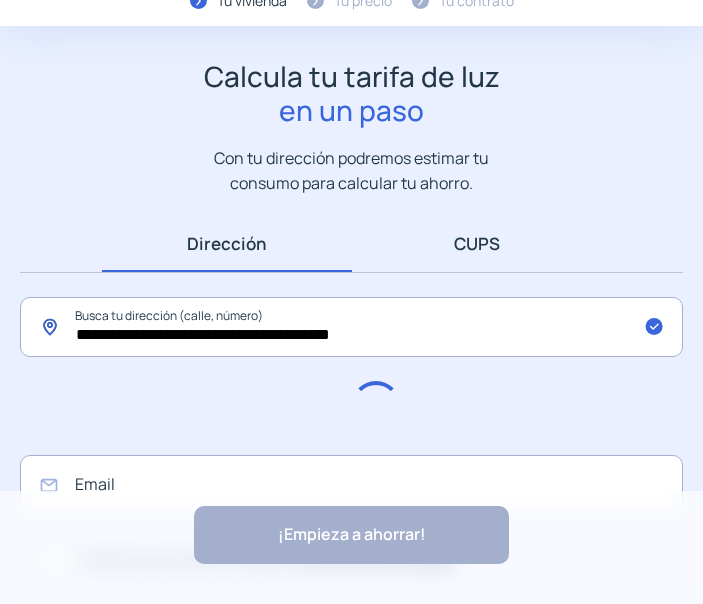 scroll, scrollTop: 198, scrollLeft: 0, axis: vertical 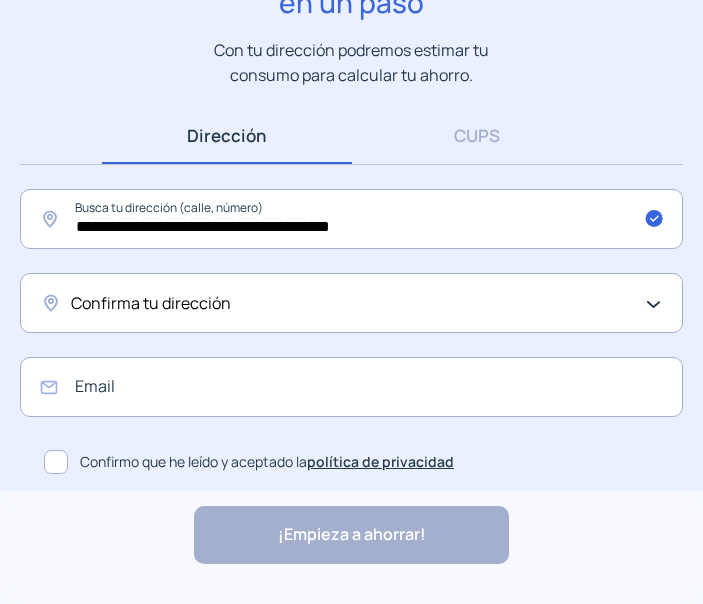 click on "Confirma tu dirección" 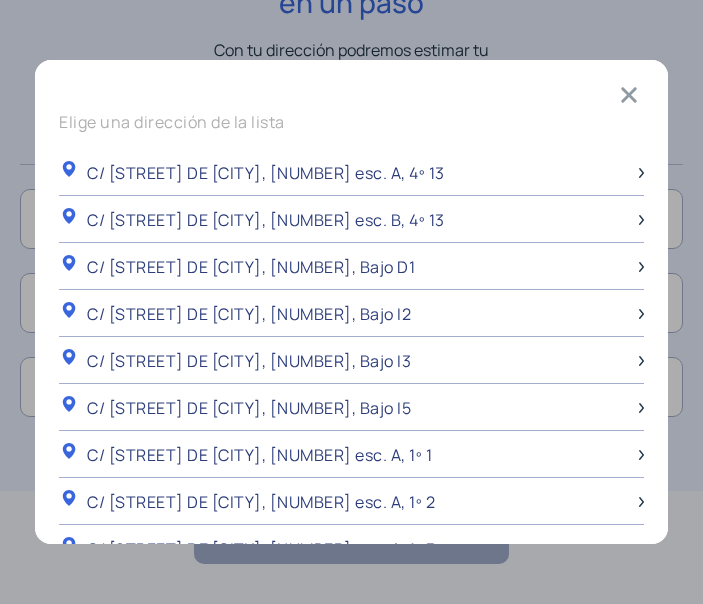 scroll, scrollTop: 0, scrollLeft: 0, axis: both 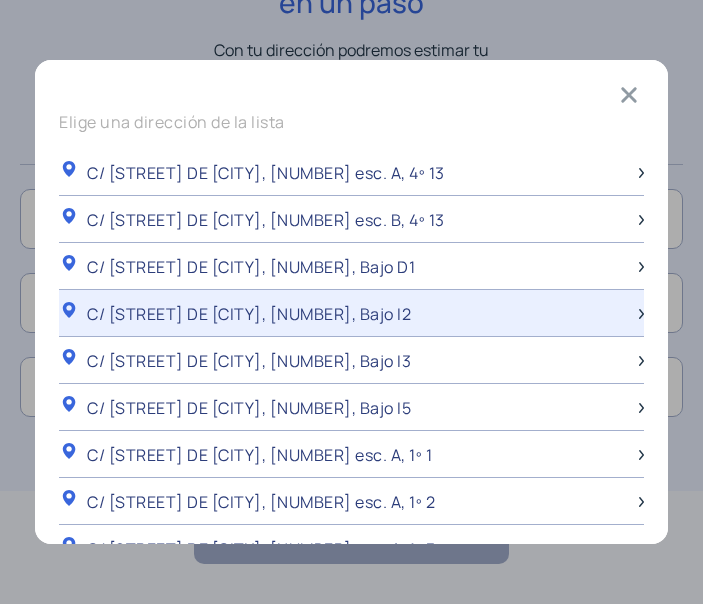 click on "C/ [STREET] DE [CITY], [NUMBER], Bajo I2" at bounding box center (351, 313) 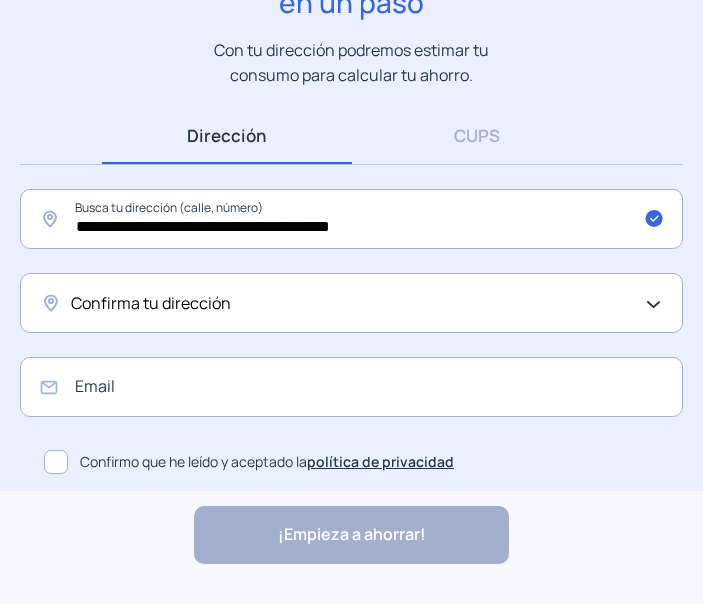 scroll, scrollTop: 208, scrollLeft: 0, axis: vertical 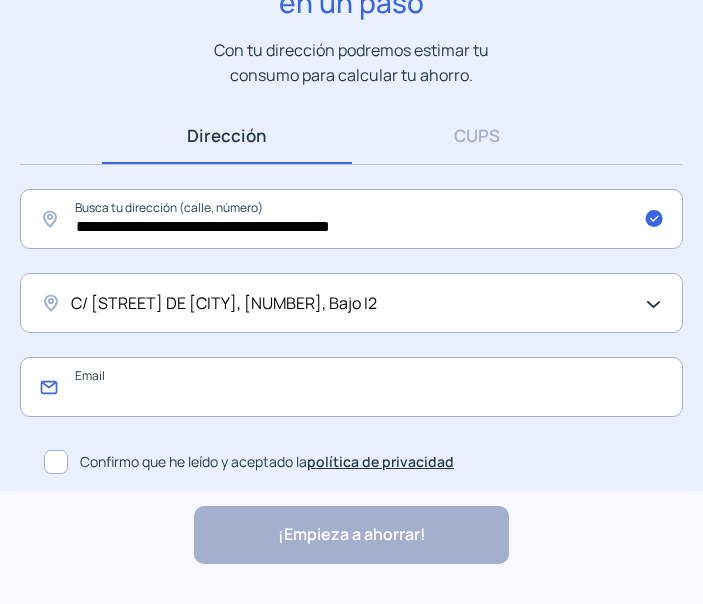 click 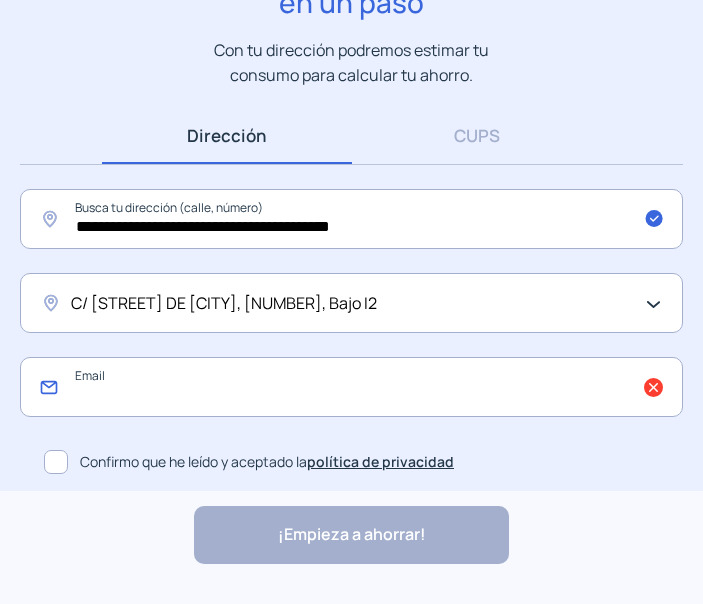 click 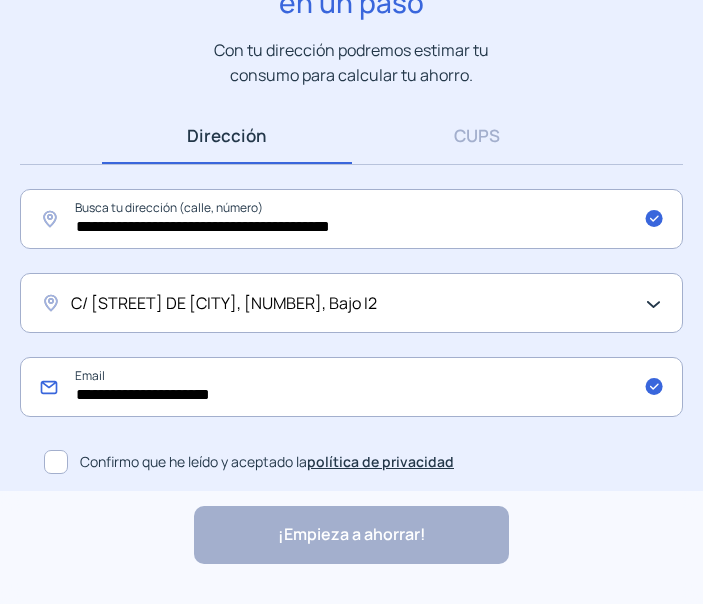 click on "**********" 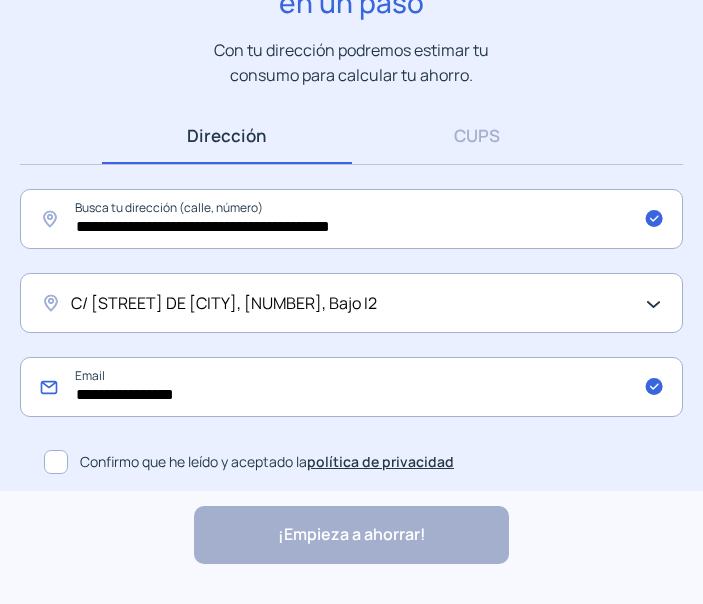type on "**********" 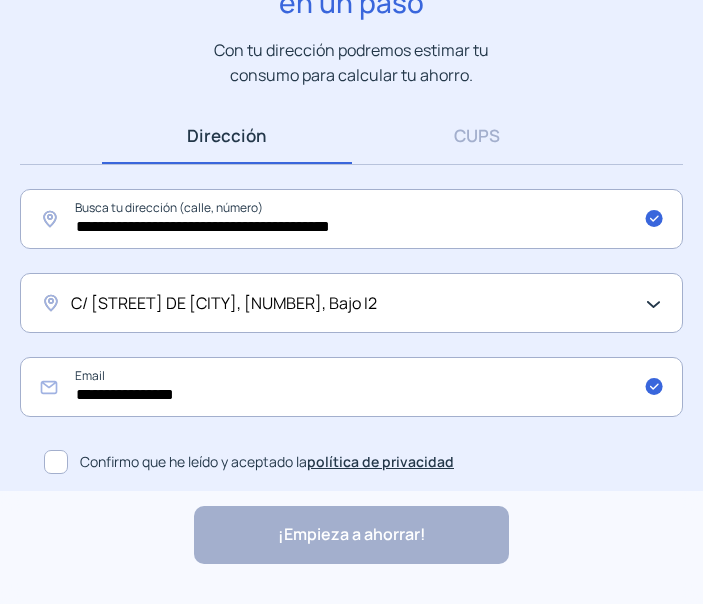 drag, startPoint x: 38, startPoint y: 464, endPoint x: 50, endPoint y: 464, distance: 12 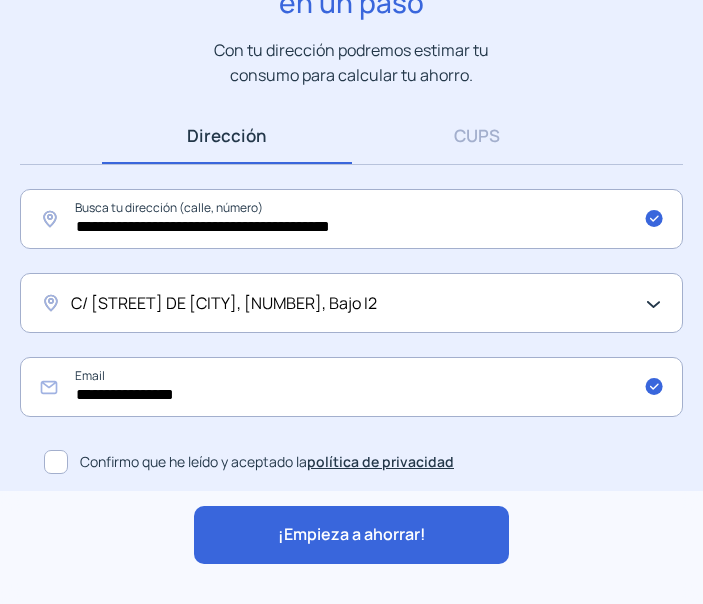click 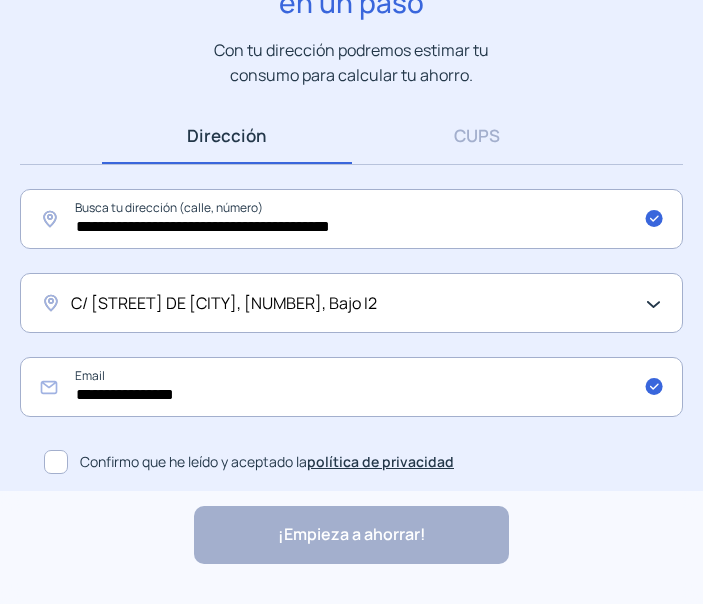 click 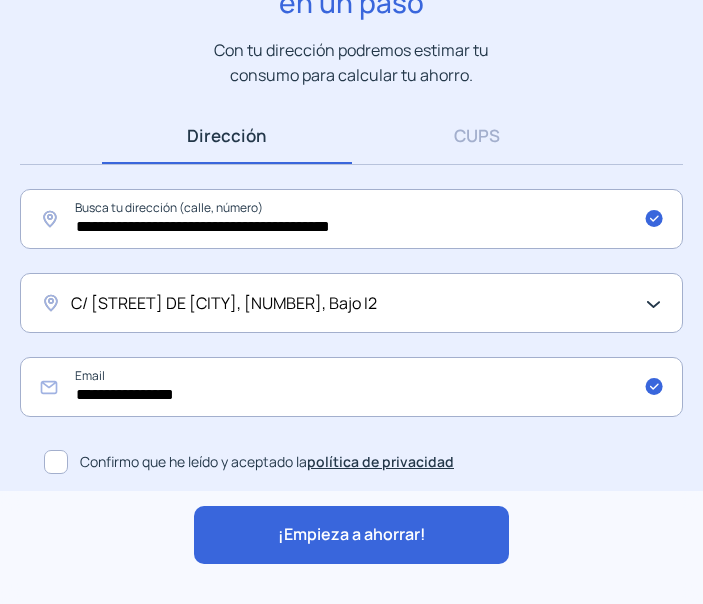 click on "¡Empieza a ahorrar!" 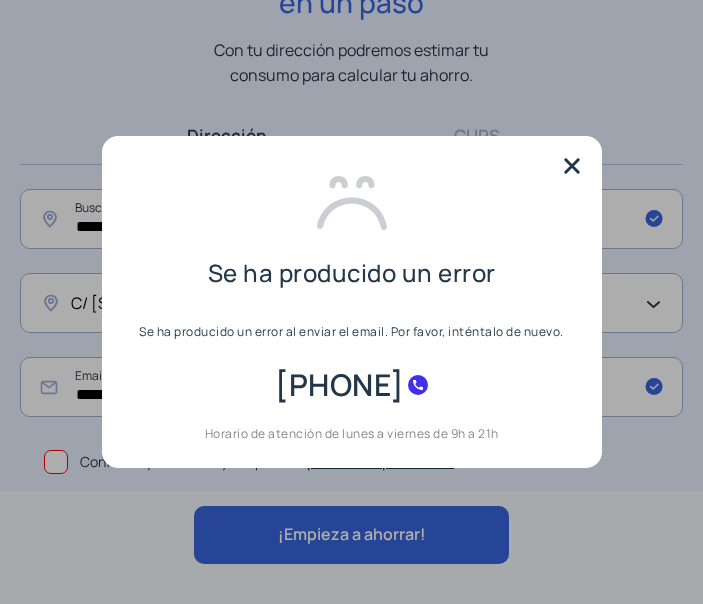 scroll, scrollTop: 0, scrollLeft: 0, axis: both 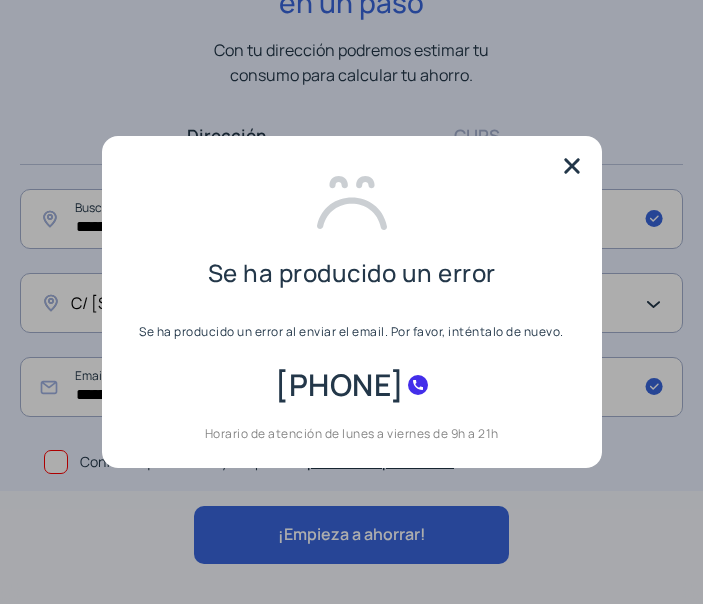 click at bounding box center (572, 166) 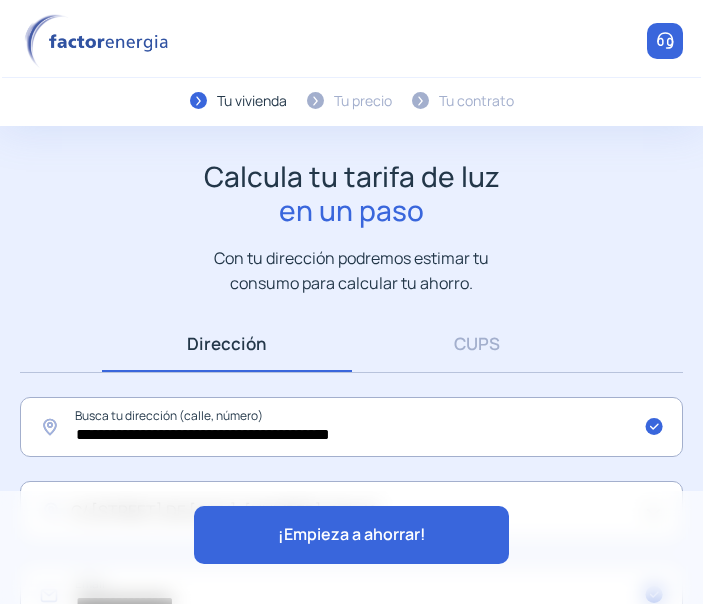 scroll, scrollTop: 208, scrollLeft: 0, axis: vertical 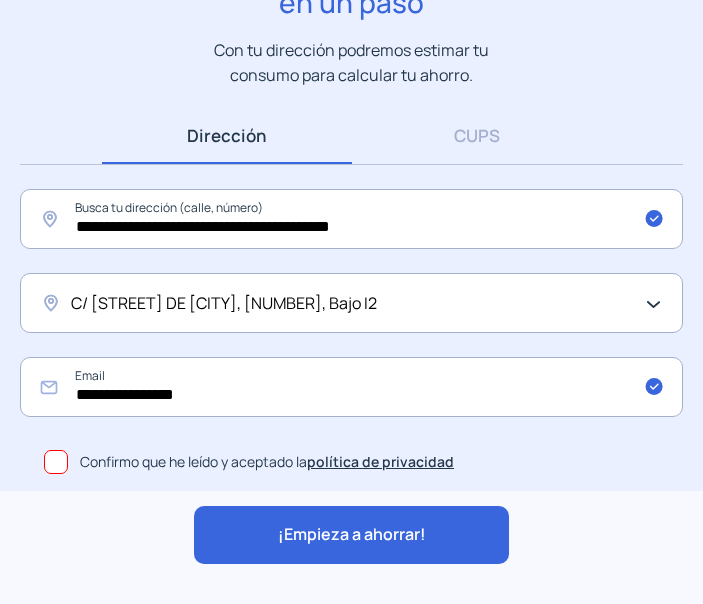 click on "¡Empieza a ahorrar!" 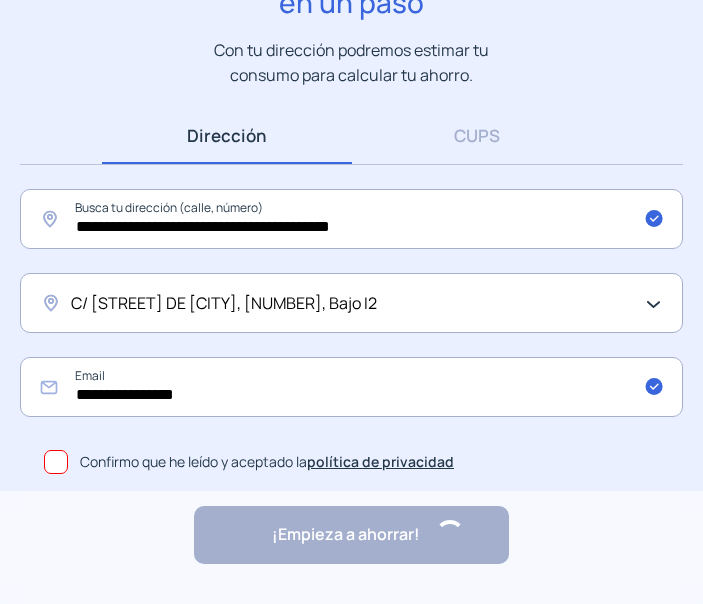 scroll, scrollTop: 0, scrollLeft: 0, axis: both 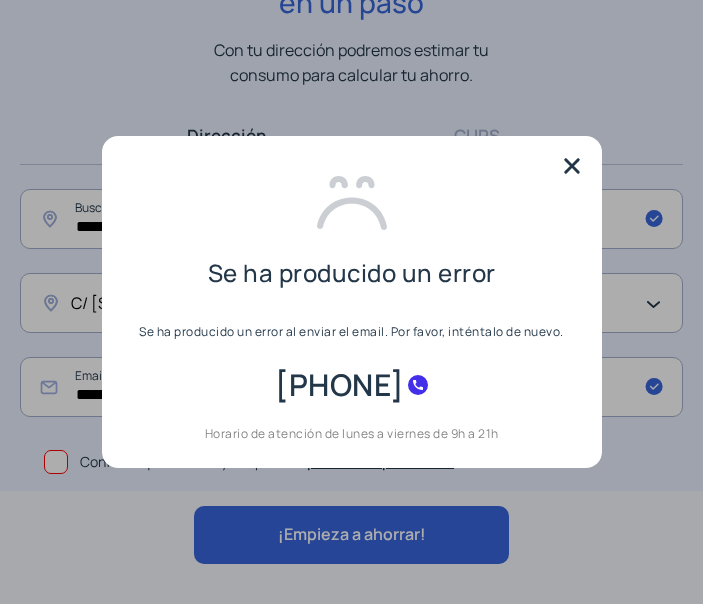 click at bounding box center [572, 166] 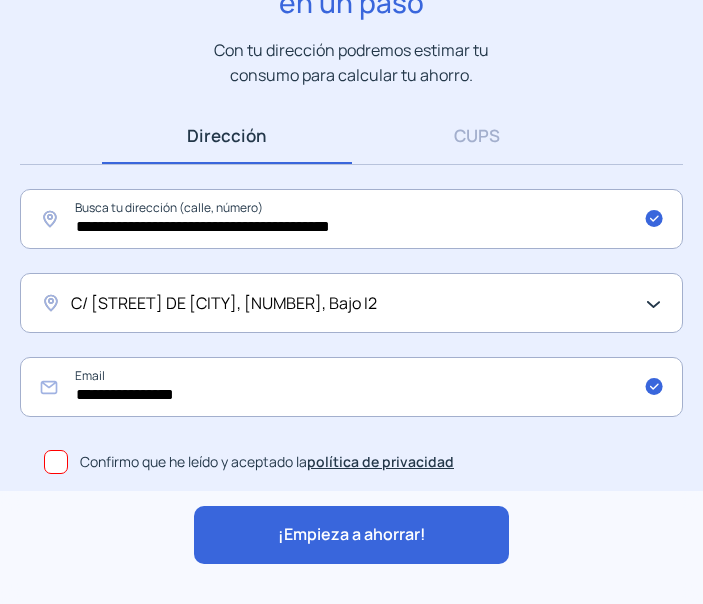 click on "¡Empieza a ahorrar!" 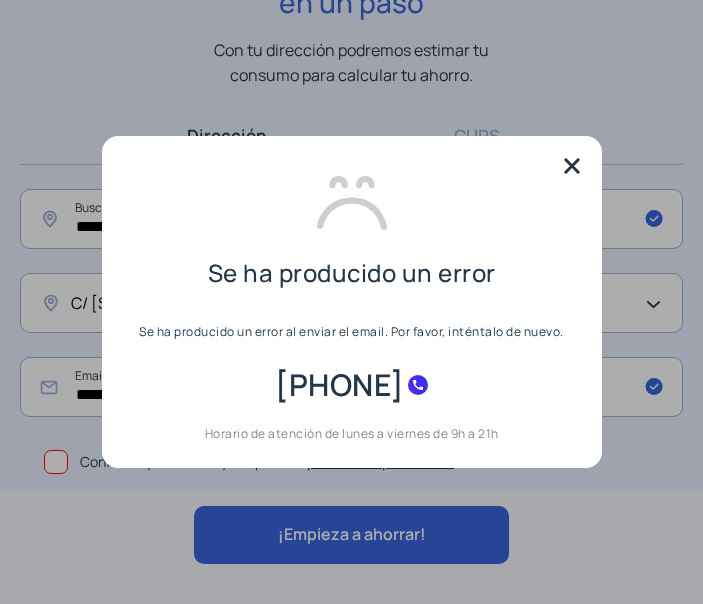 scroll, scrollTop: 0, scrollLeft: 0, axis: both 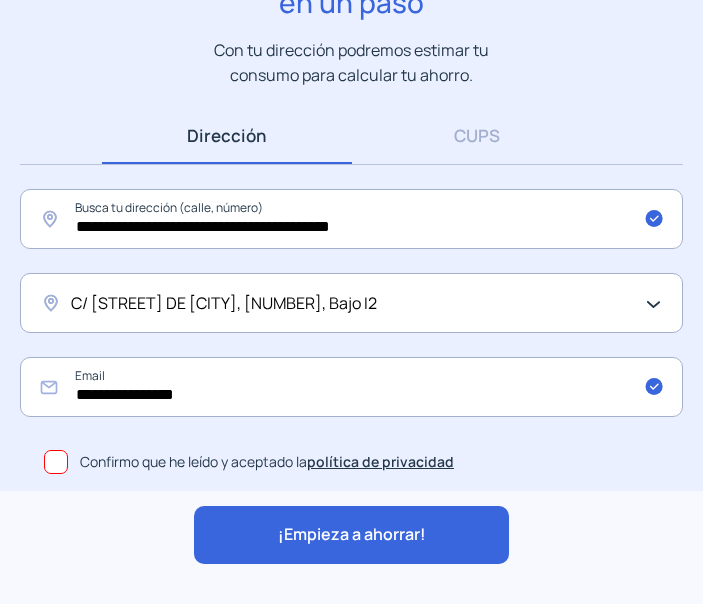 click on "C/ [STREET] DE [CITY], [NUMBER], Bajo I2" 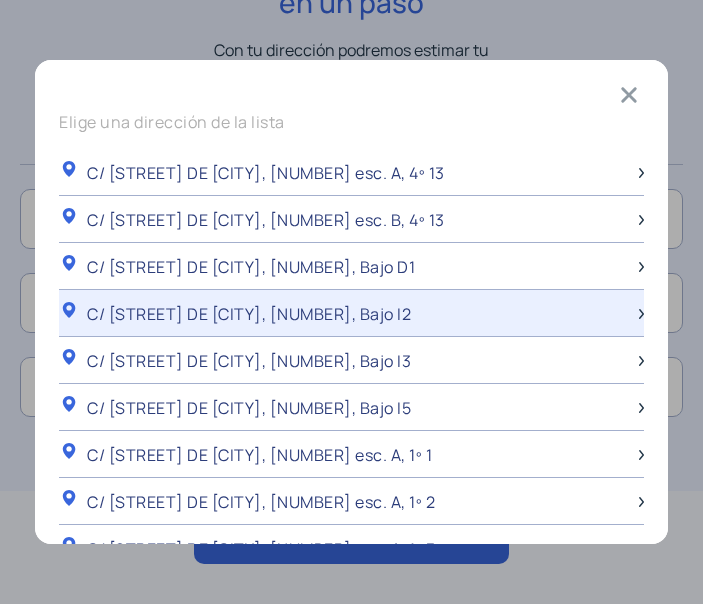 click on "C/ [STREET] DE [CITY], [NUMBER], Bajo I2" at bounding box center (351, 313) 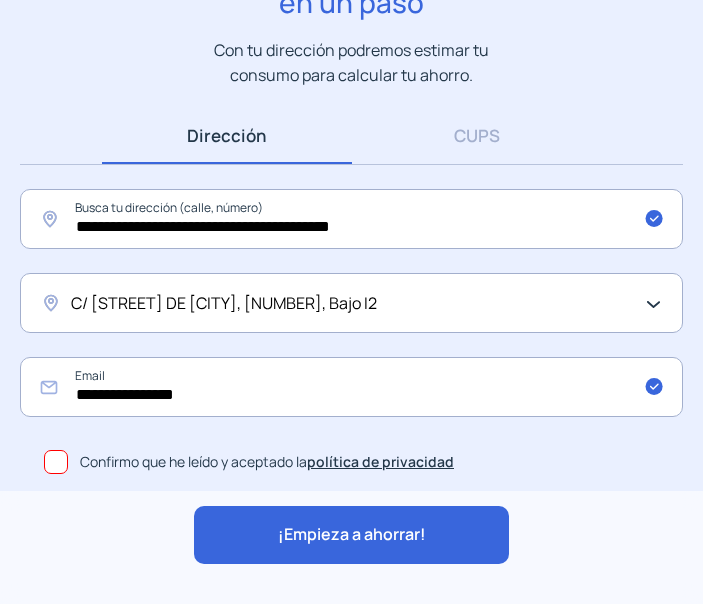 scroll, scrollTop: 208, scrollLeft: 0, axis: vertical 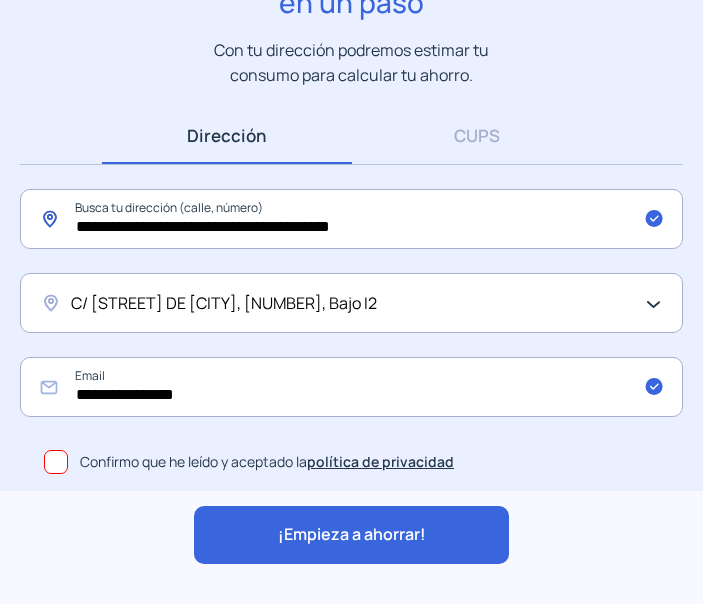 click on "**********" 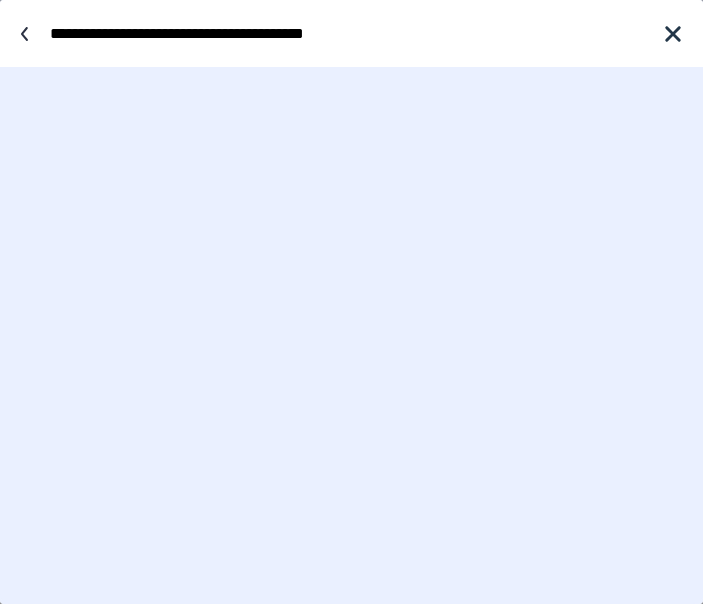 scroll, scrollTop: 0, scrollLeft: 0, axis: both 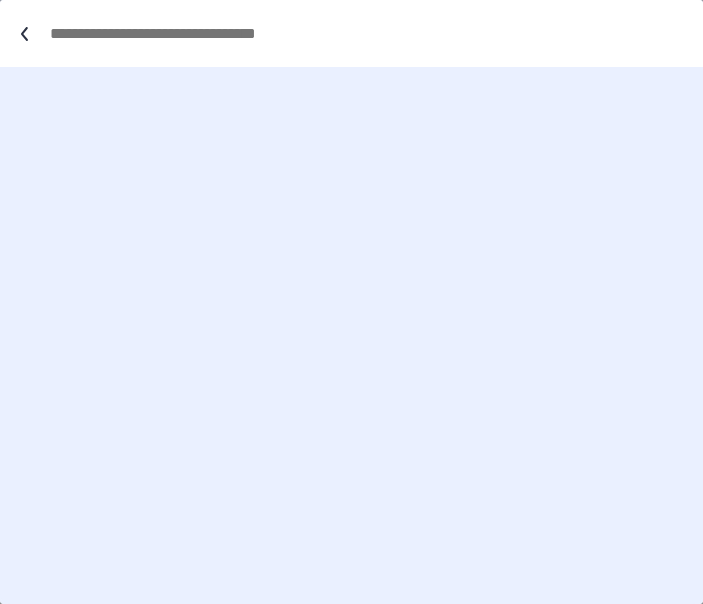 click 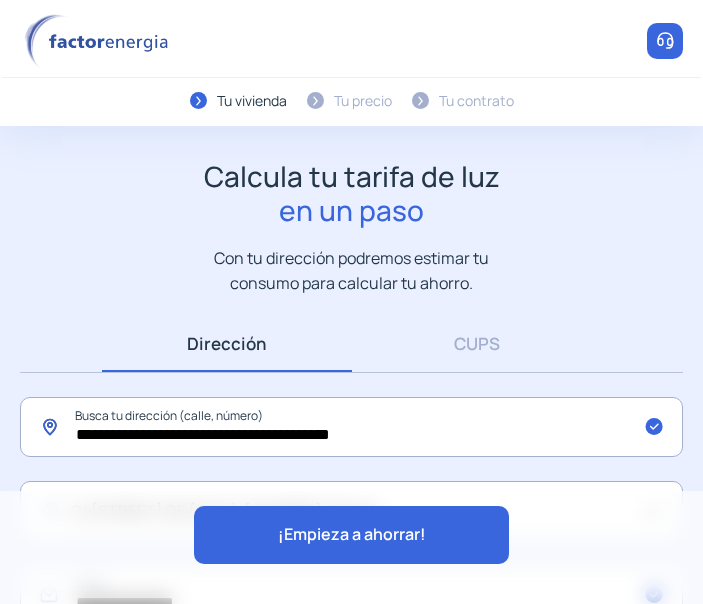 scroll, scrollTop: 208, scrollLeft: 0, axis: vertical 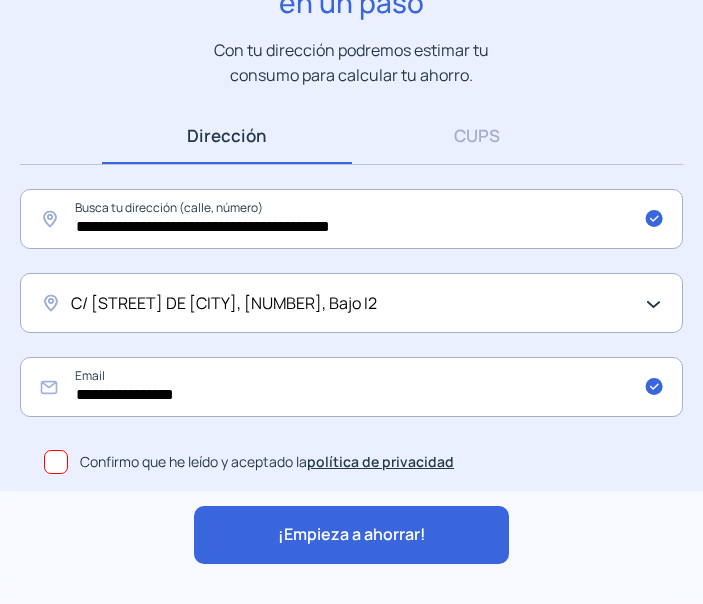 click on "**********" 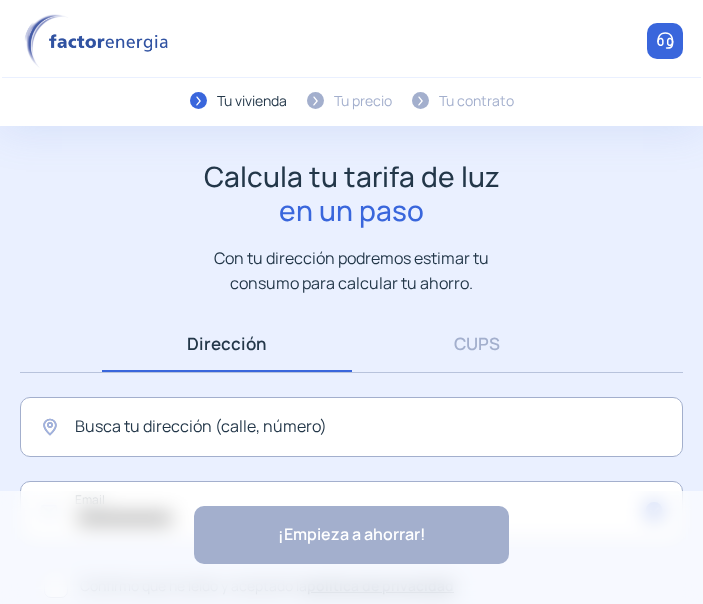 scroll, scrollTop: 0, scrollLeft: 0, axis: both 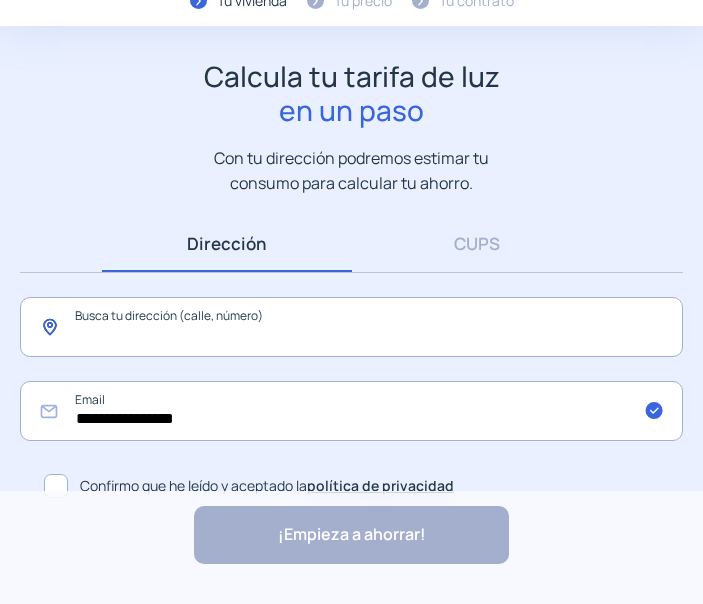 click 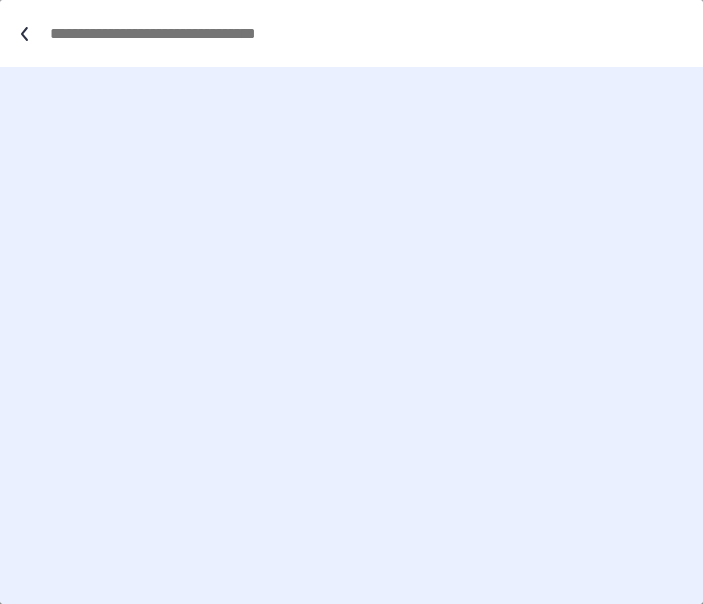 scroll, scrollTop: 0, scrollLeft: 0, axis: both 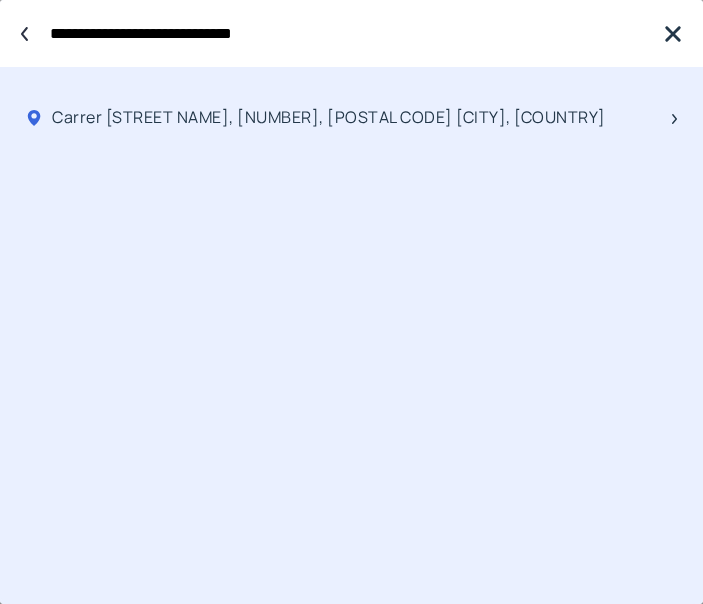 type on "**********" 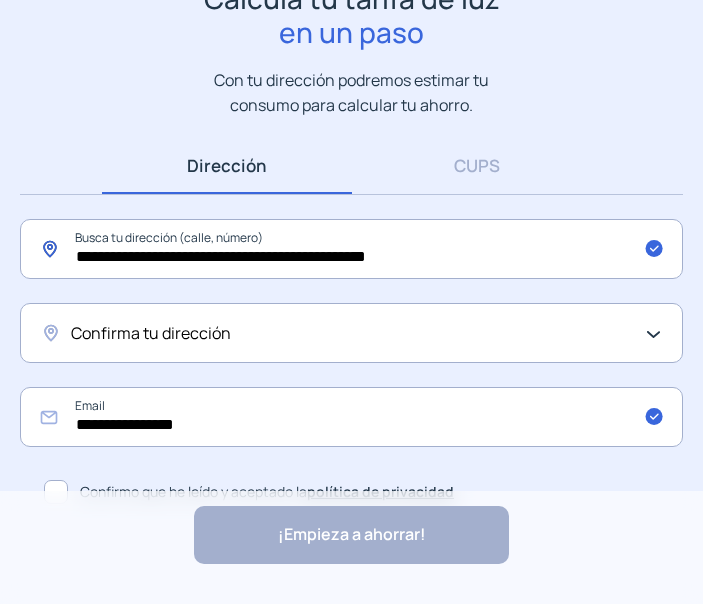 scroll, scrollTop: 200, scrollLeft: 0, axis: vertical 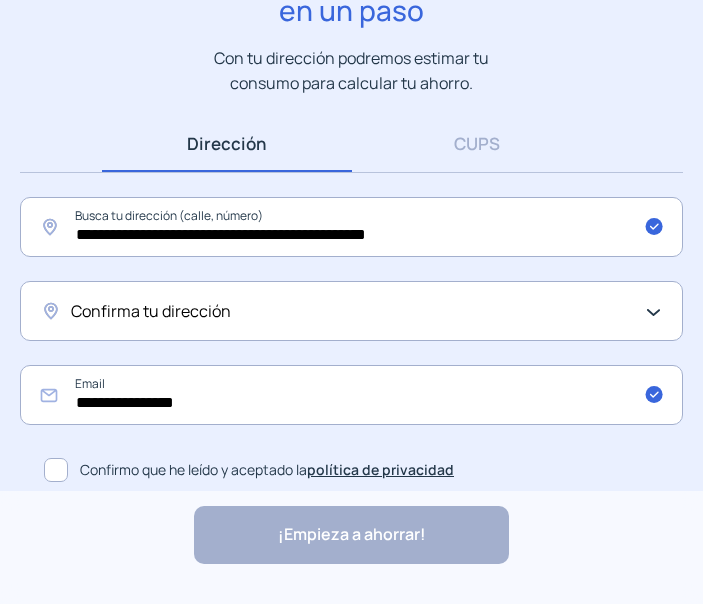 click on "Confirma tu dirección" 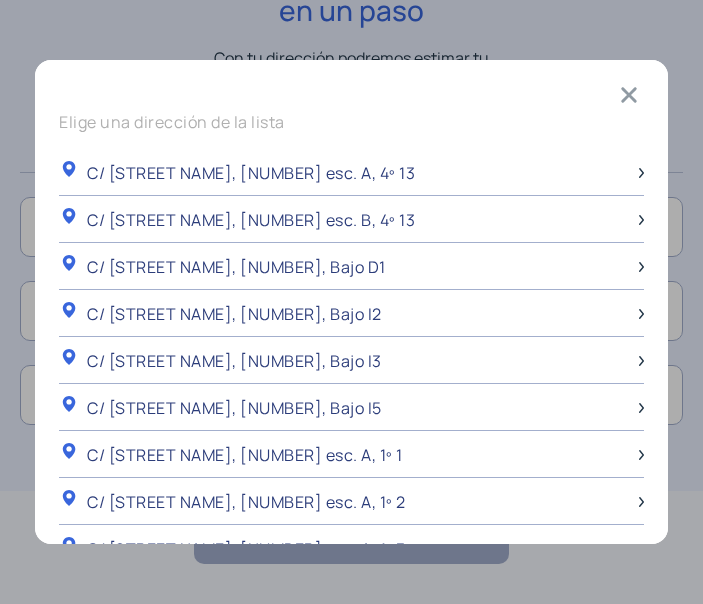 scroll, scrollTop: 0, scrollLeft: 0, axis: both 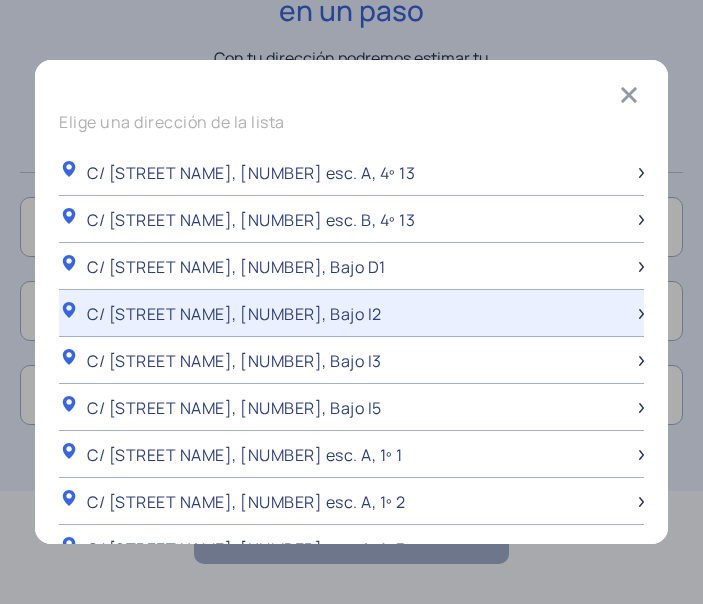click on "C/ [STREET] DE [CITY], [NUMBER], Bajo I2" at bounding box center (351, 313) 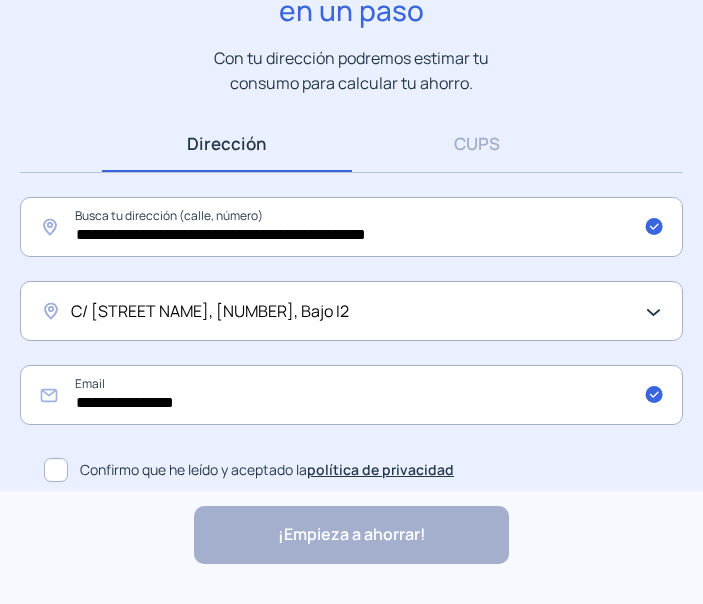 scroll, scrollTop: 208, scrollLeft: 0, axis: vertical 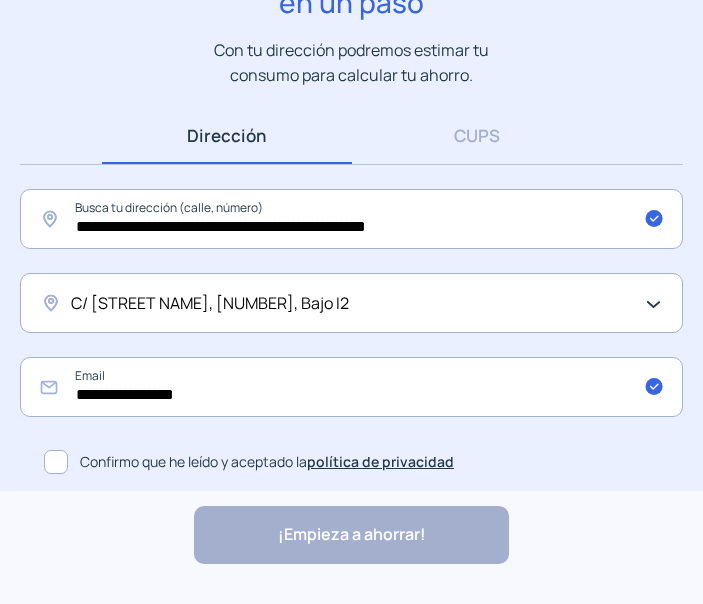click 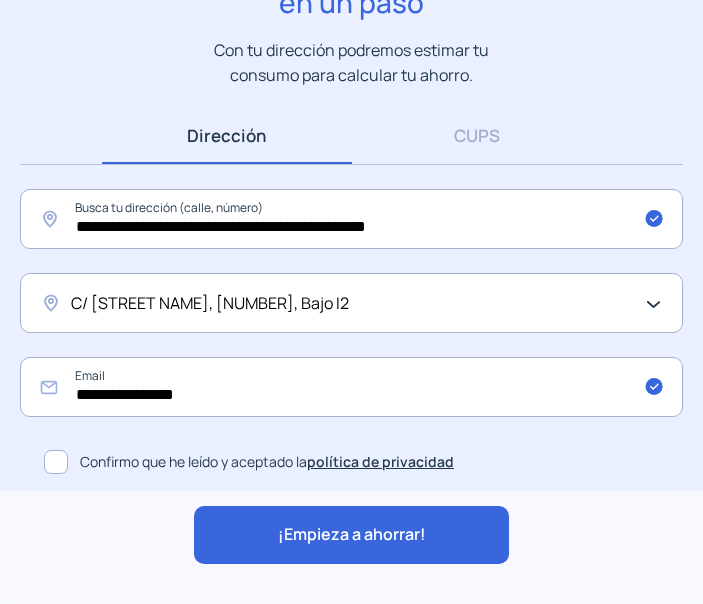 click on "¡Empieza a ahorrar!" 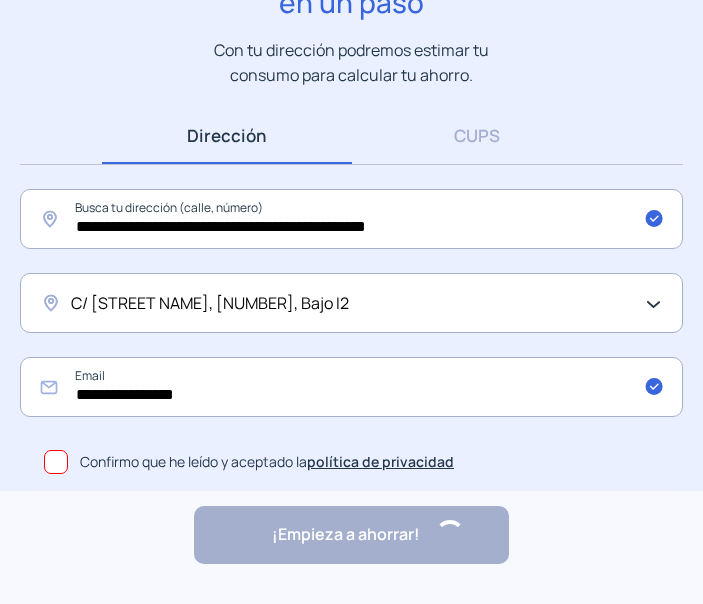 scroll, scrollTop: 0, scrollLeft: 0, axis: both 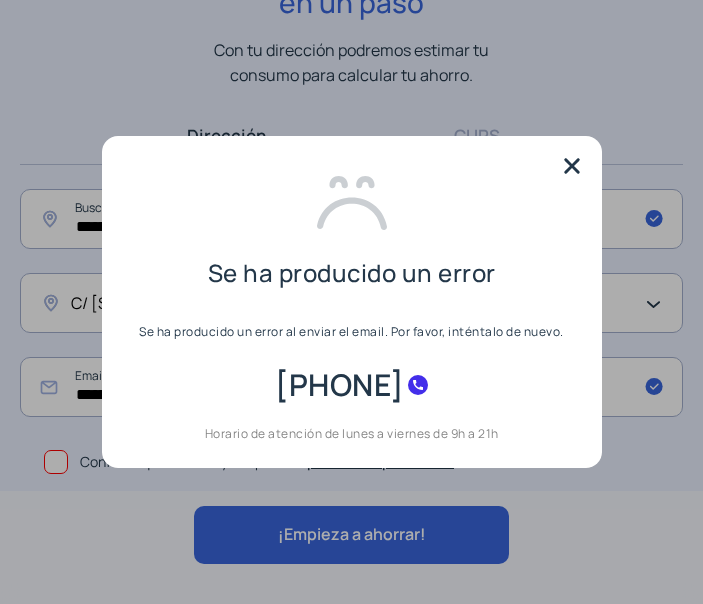 click at bounding box center [572, 166] 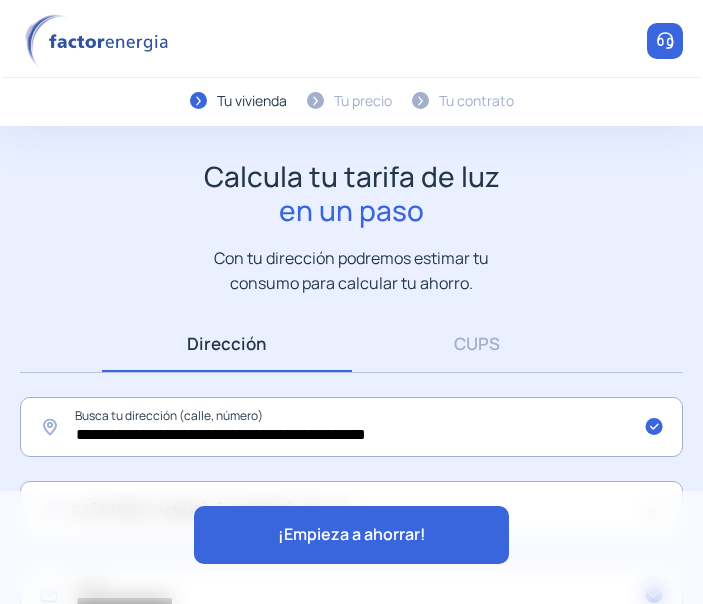 scroll, scrollTop: 208, scrollLeft: 0, axis: vertical 